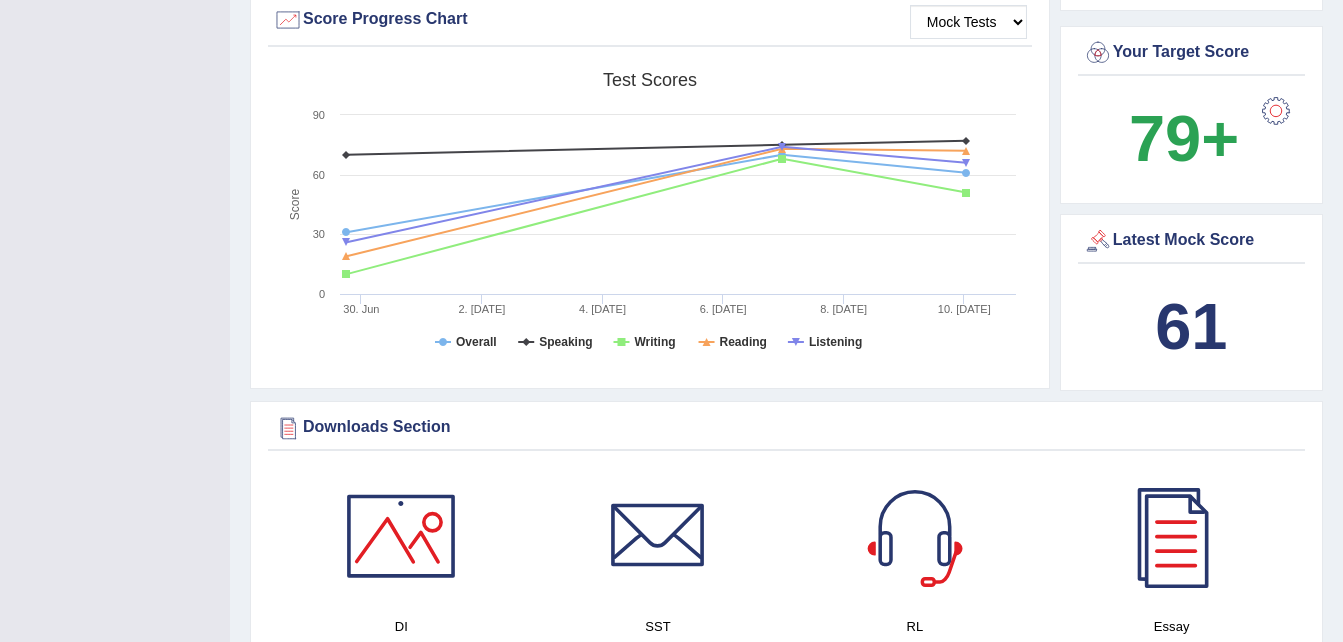 scroll, scrollTop: 0, scrollLeft: 0, axis: both 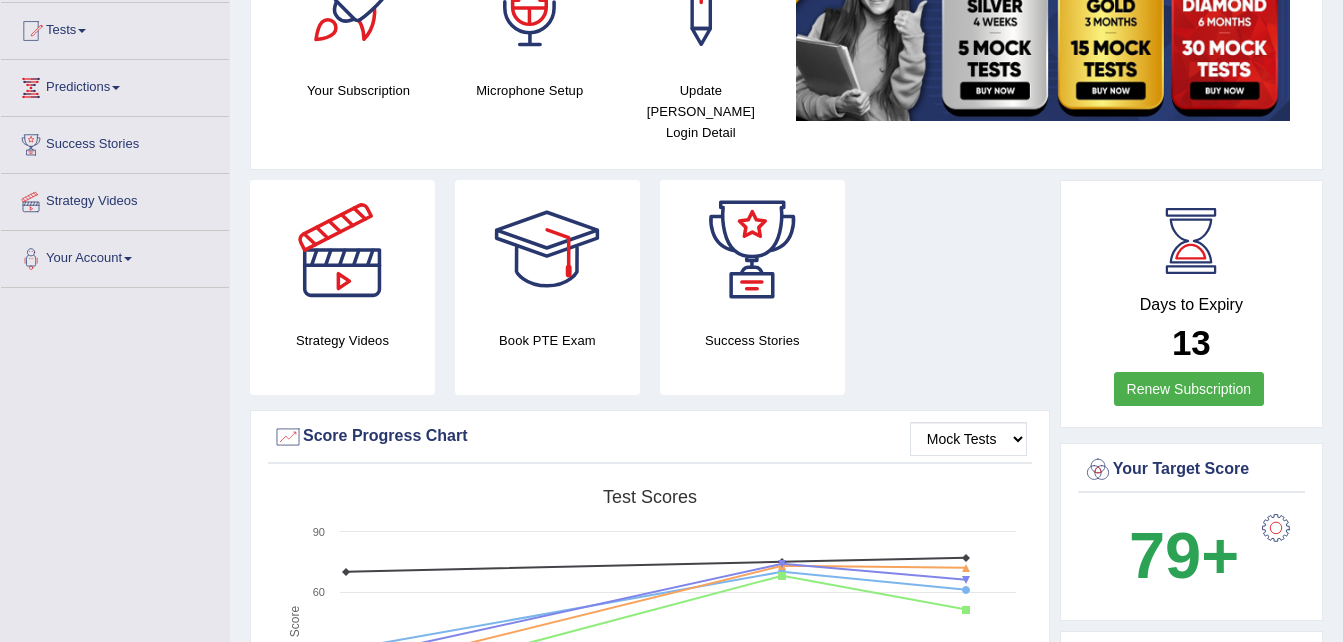 click on "Predictions" at bounding box center (115, 85) 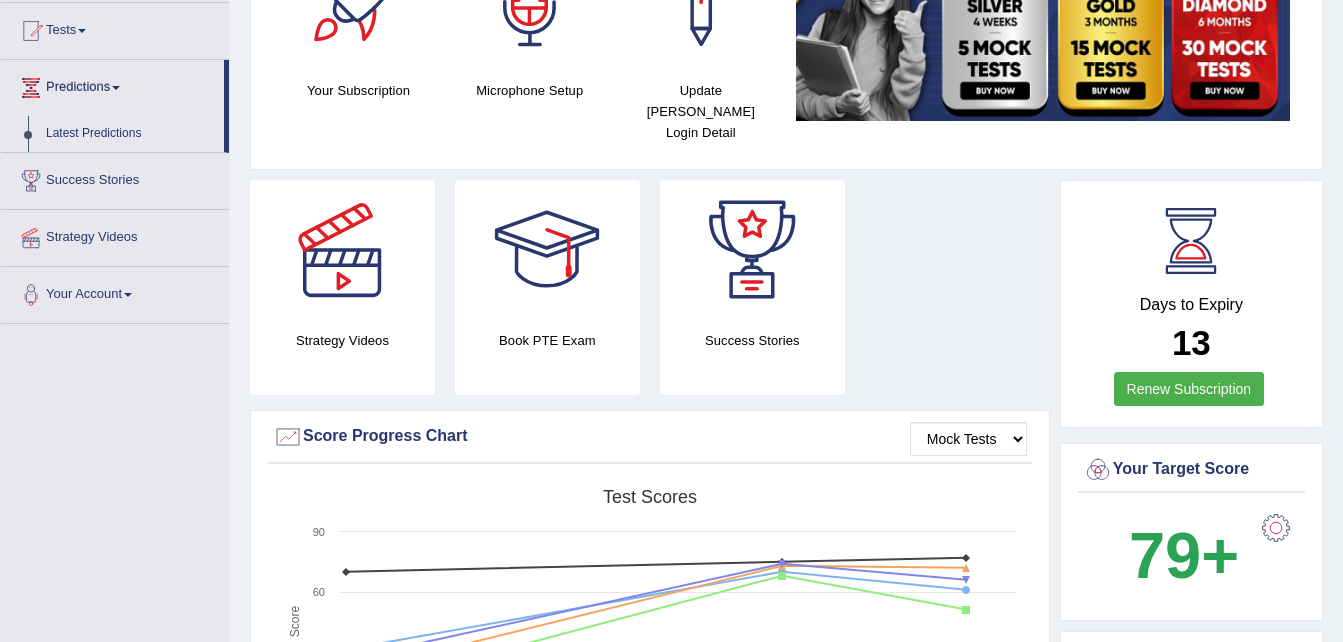 click on "Predictions  Latest Predictions" at bounding box center (115, 106) 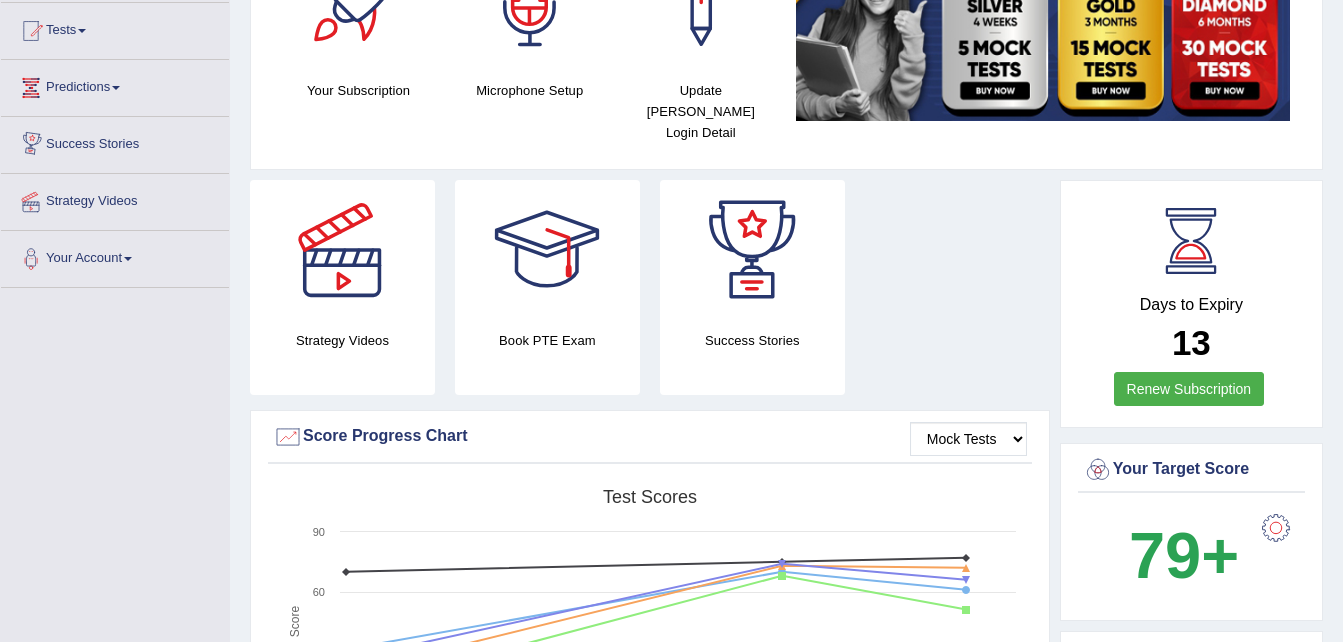 click on "Predictions" at bounding box center (115, 85) 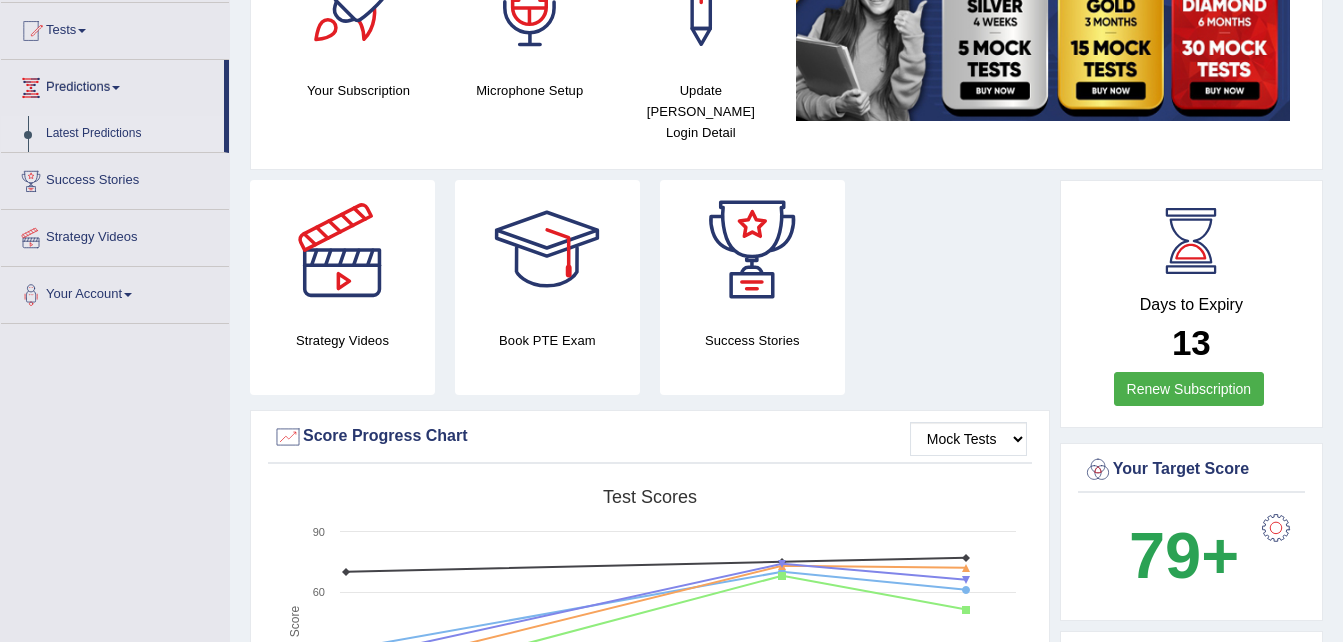 click on "Latest Predictions" at bounding box center [130, 134] 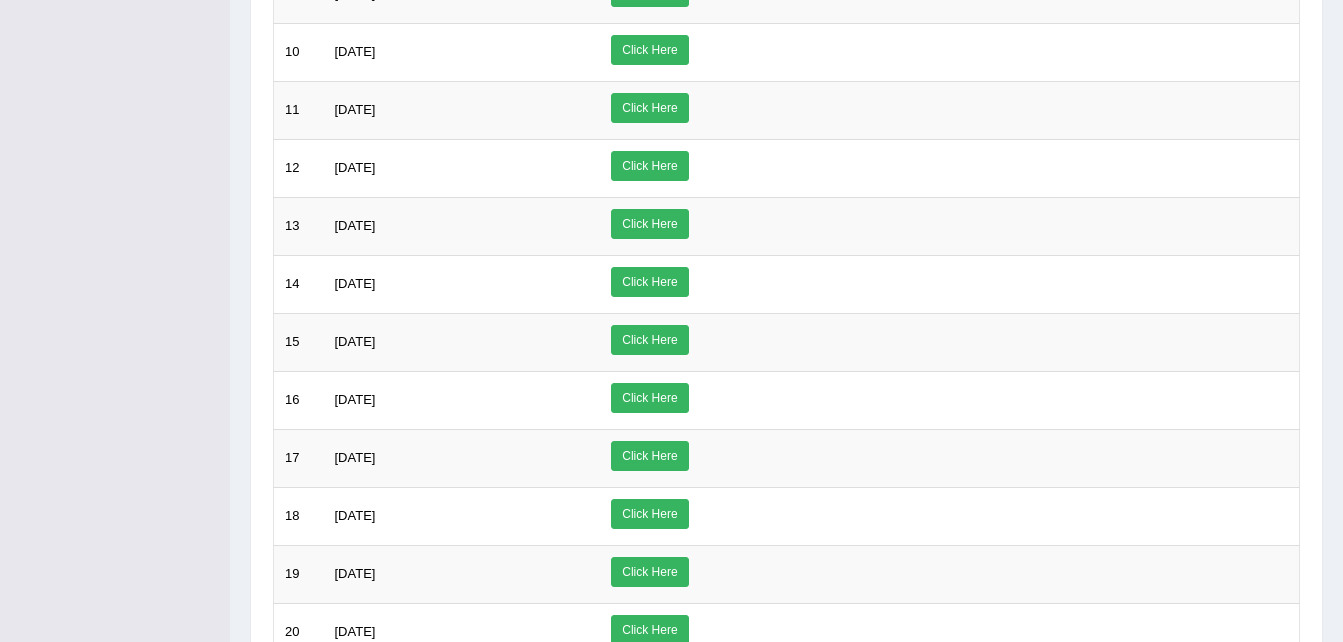 scroll, scrollTop: 966, scrollLeft: 0, axis: vertical 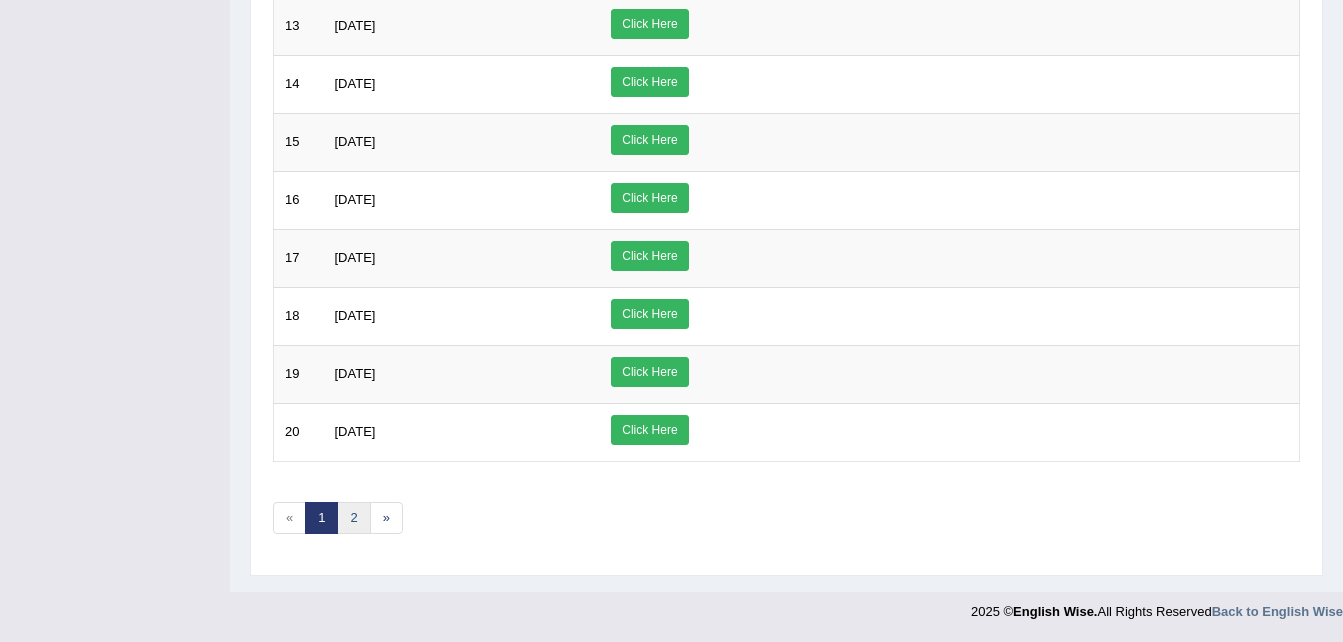 click on "2" at bounding box center [353, 518] 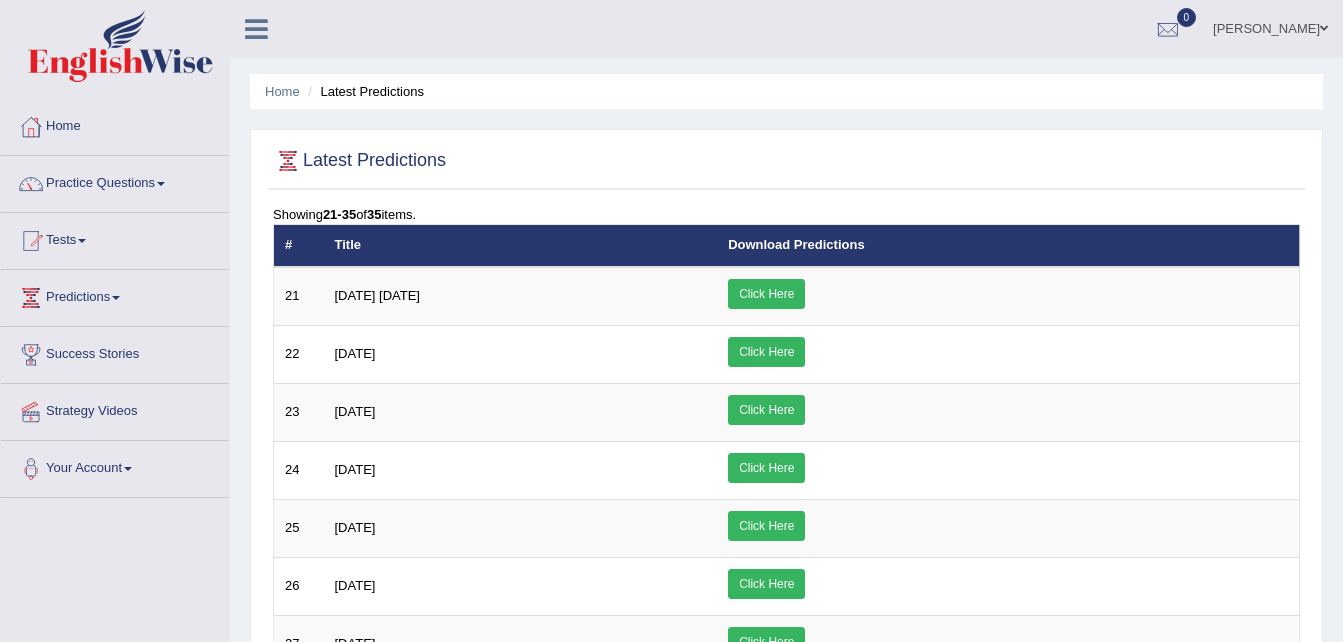 scroll, scrollTop: 676, scrollLeft: 0, axis: vertical 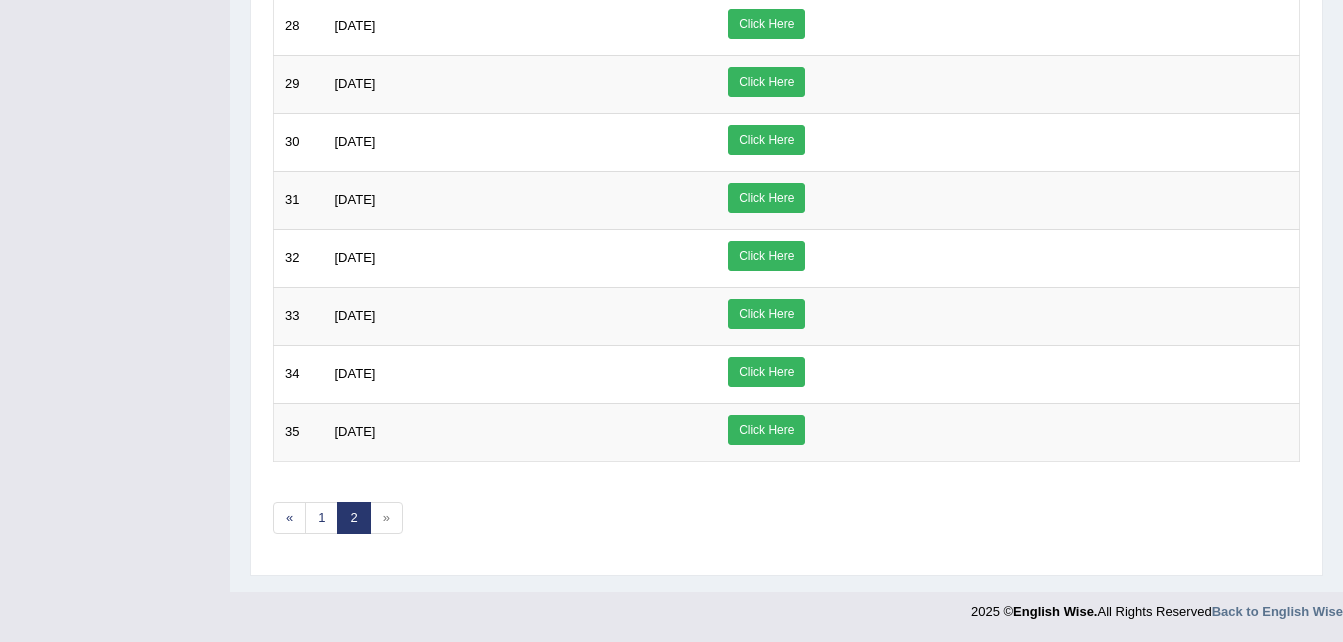 click on "»" at bounding box center (386, 518) 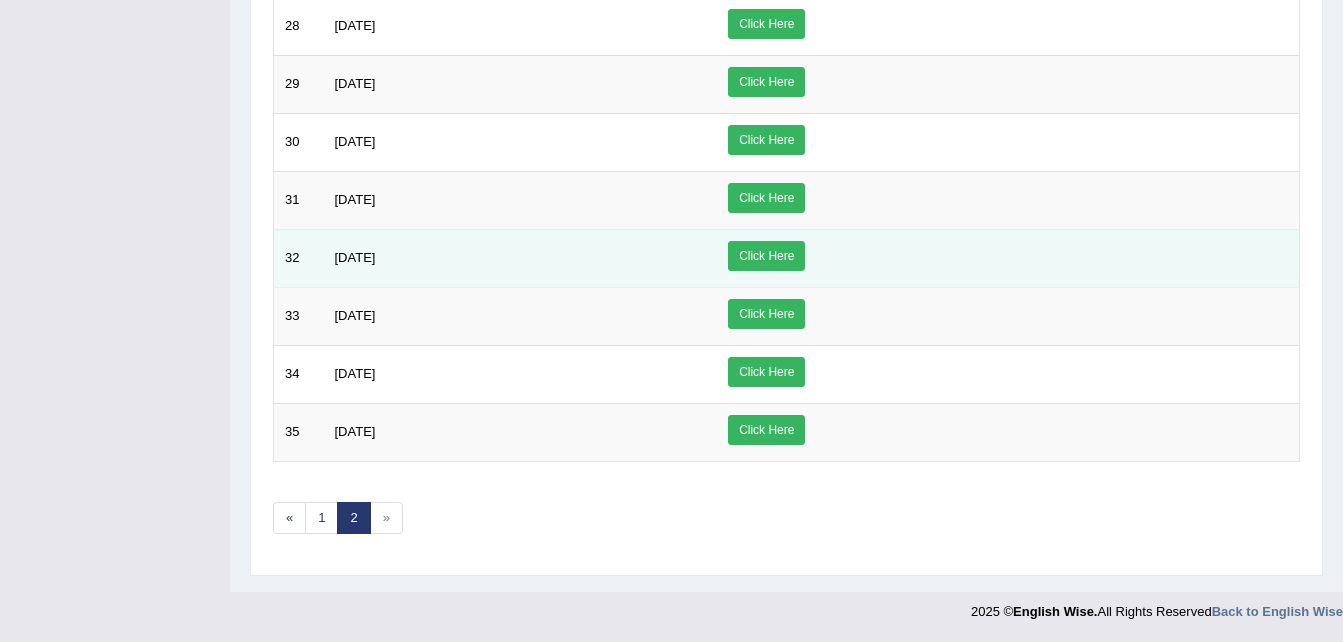 scroll, scrollTop: 0, scrollLeft: 0, axis: both 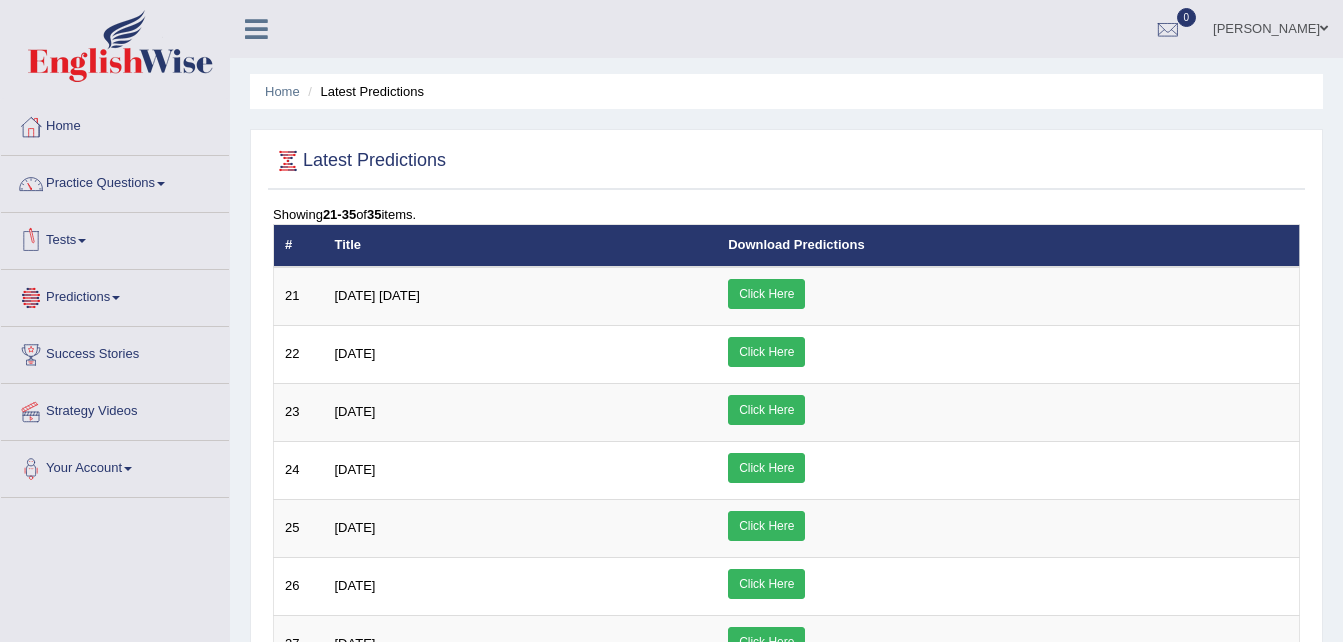 click on "Predictions" at bounding box center (115, 295) 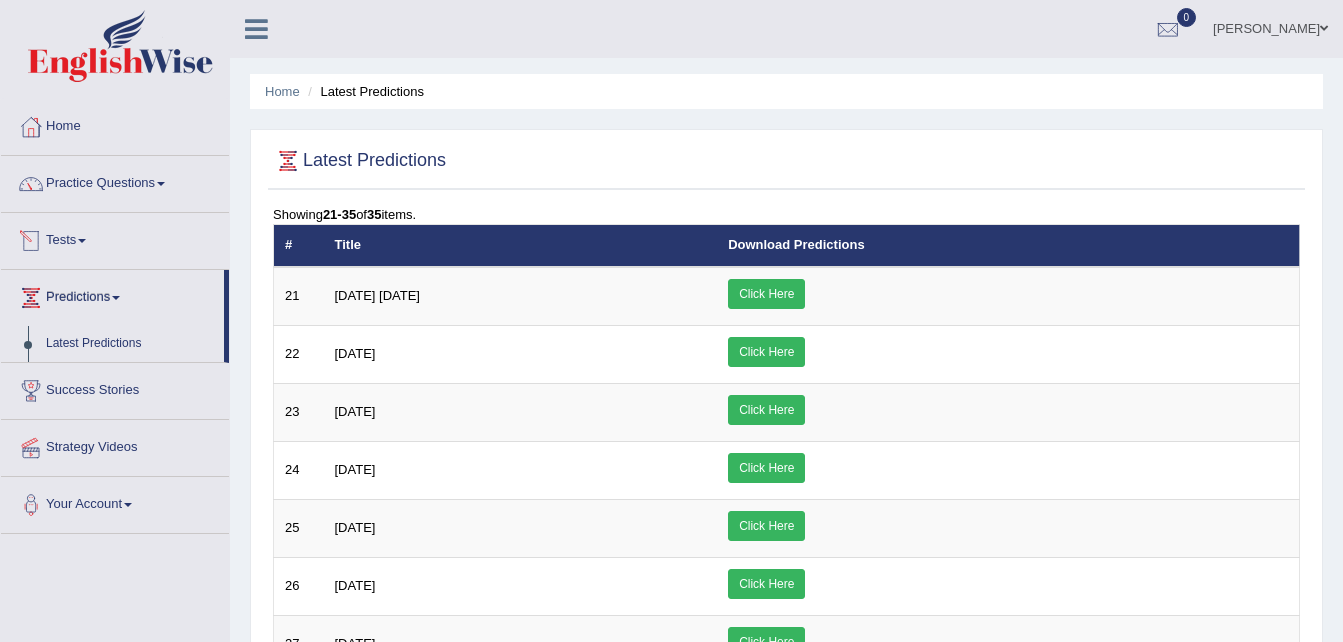 click on "Tests" at bounding box center (115, 238) 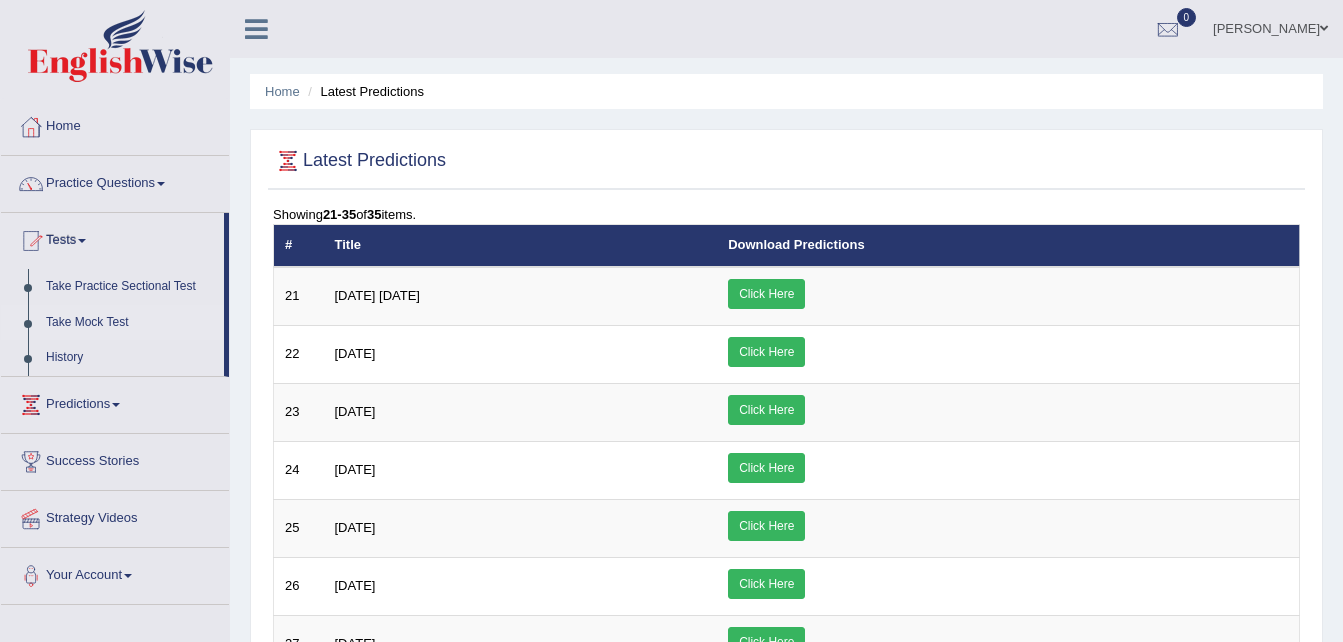 click on "Take Mock Test" at bounding box center [130, 323] 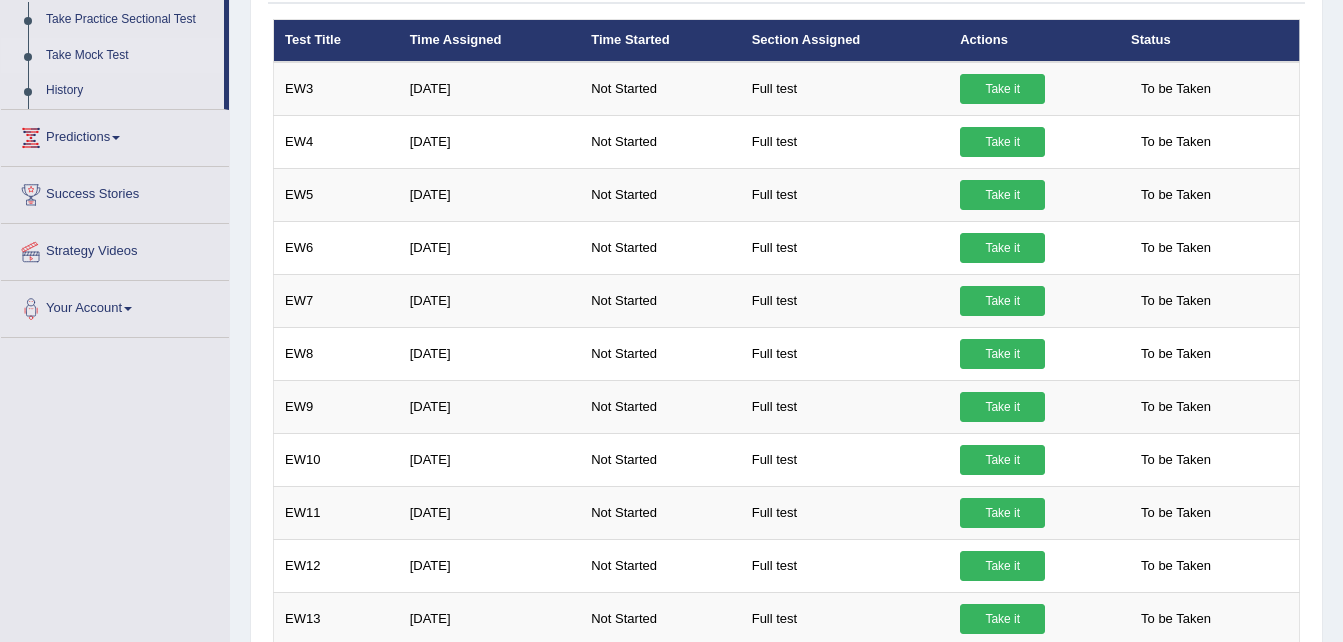 scroll, scrollTop: 0, scrollLeft: 0, axis: both 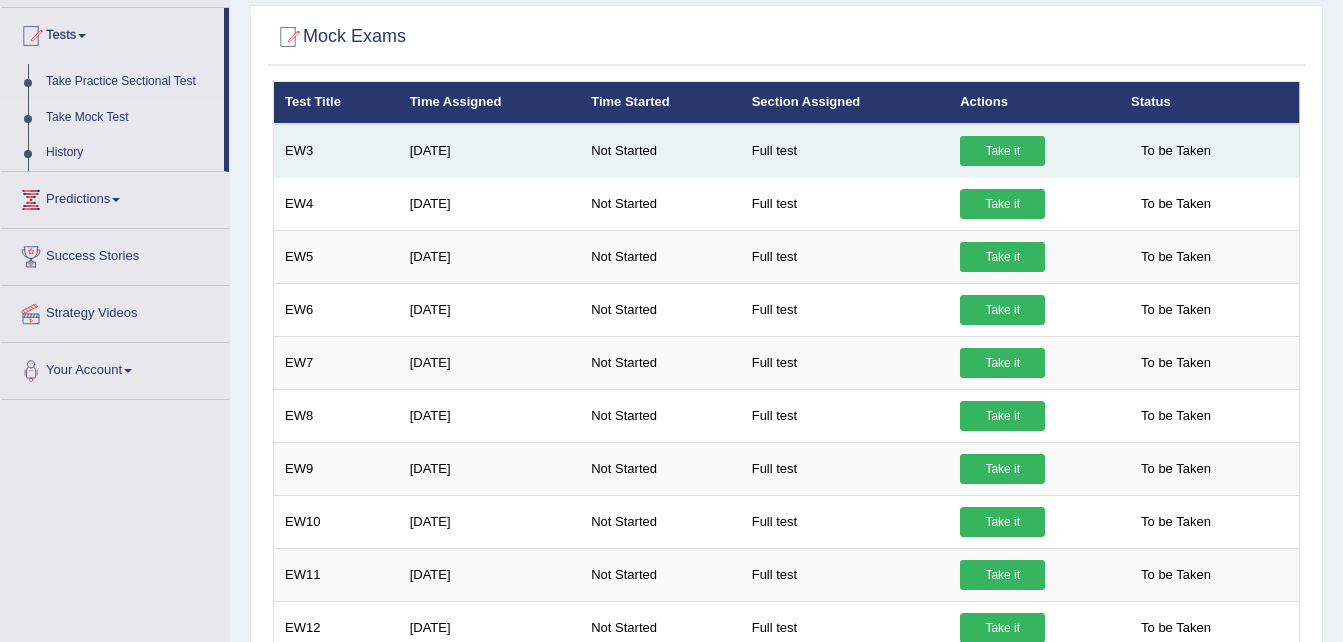 click on "Take it" at bounding box center [1002, 151] 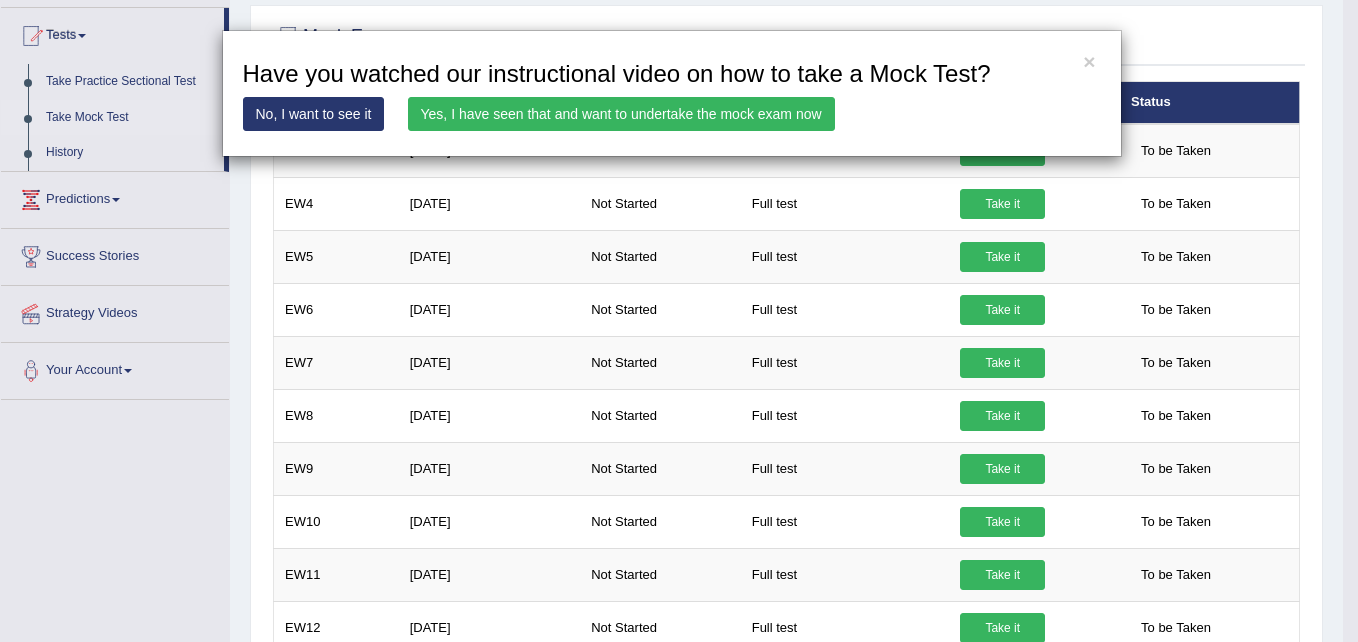 click on "Yes, I have seen that and want to undertake the mock exam now" at bounding box center [621, 114] 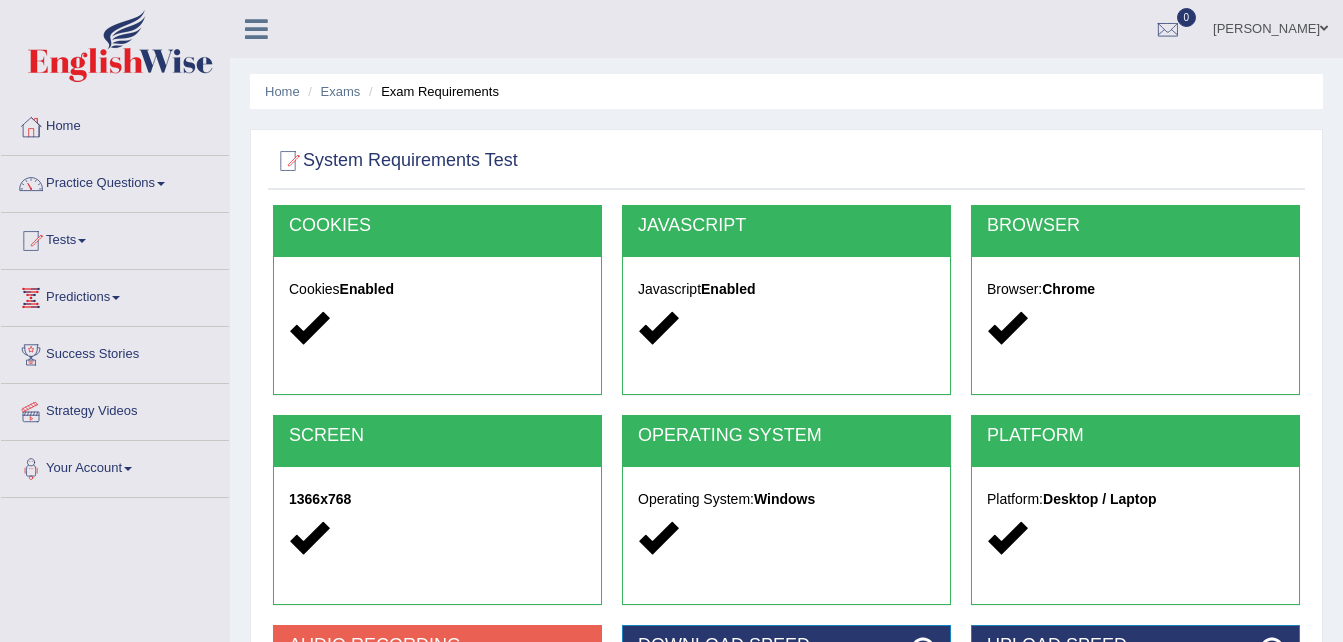 scroll, scrollTop: 253, scrollLeft: 0, axis: vertical 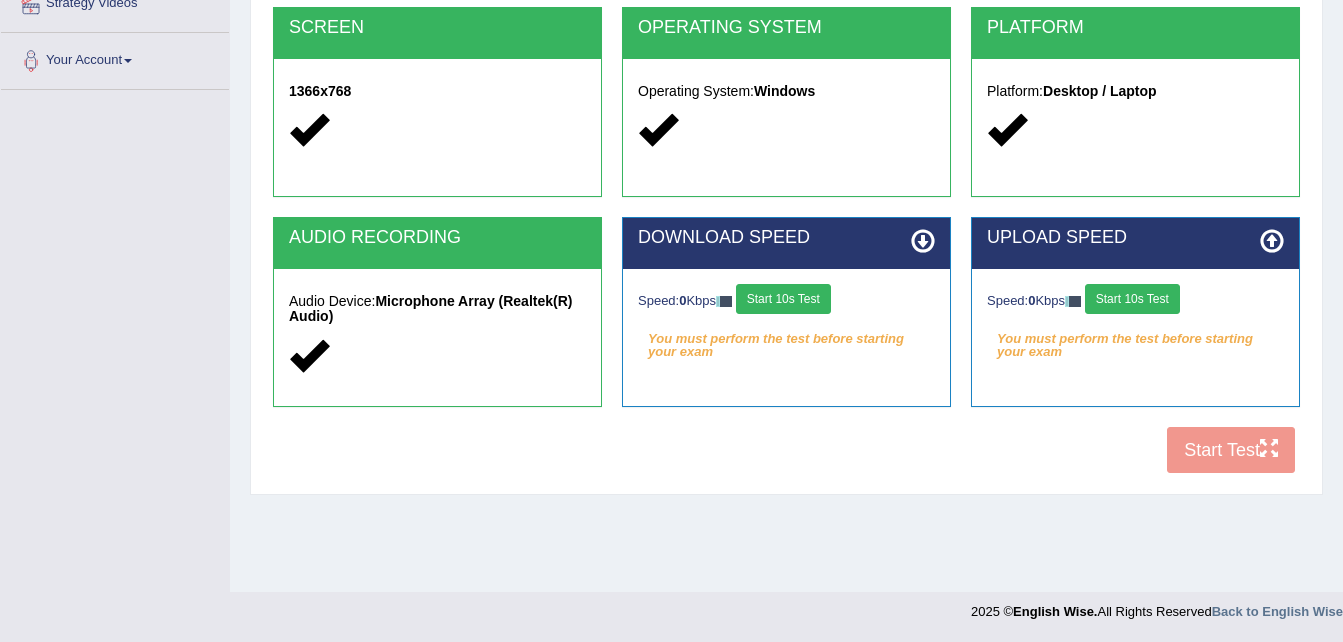 click on "Start 10s Test" at bounding box center (783, 299) 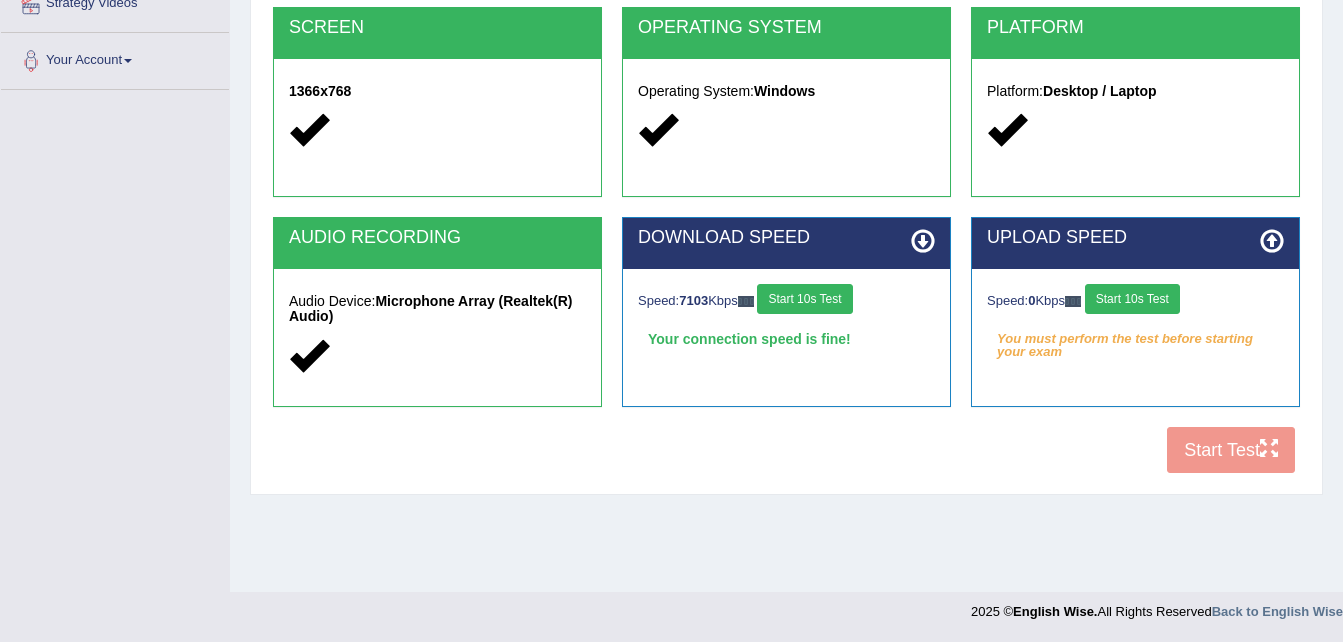 click on "Start 10s Test" at bounding box center (1132, 299) 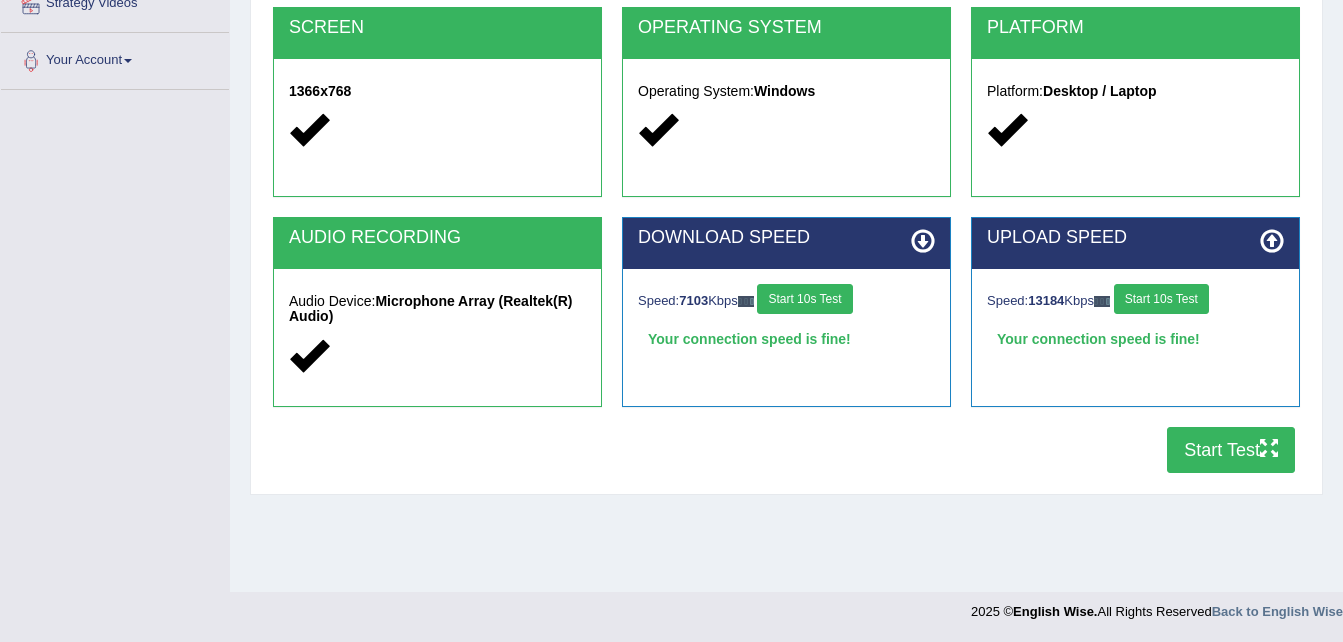 click on "Start 10s Test" at bounding box center (1161, 299) 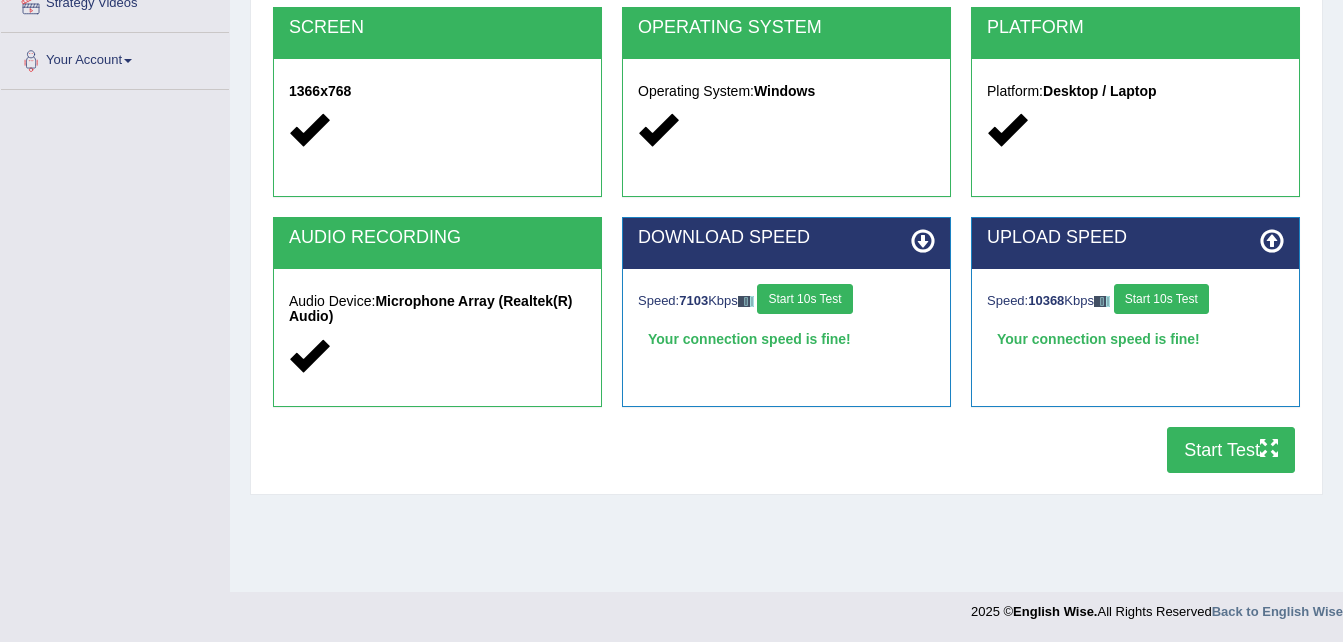 click on "Start 10s Test" at bounding box center [1161, 299] 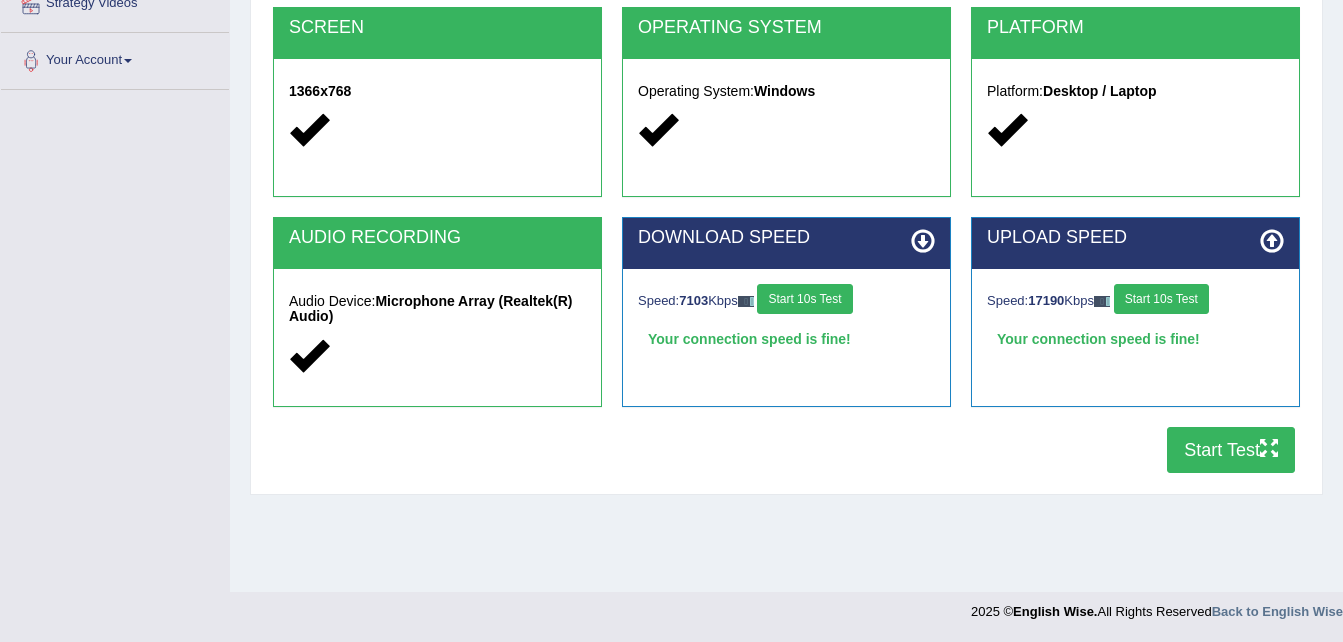 click on "Start 10s Test" at bounding box center [804, 299] 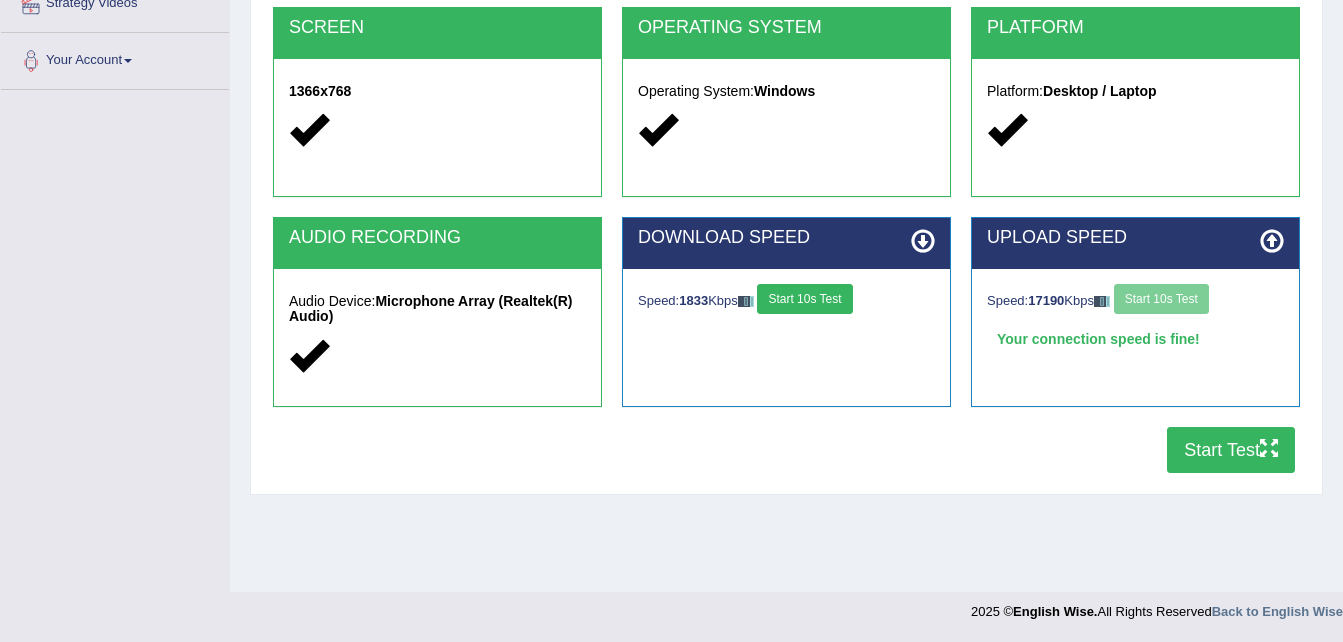 click on "Start 10s Test" at bounding box center [804, 299] 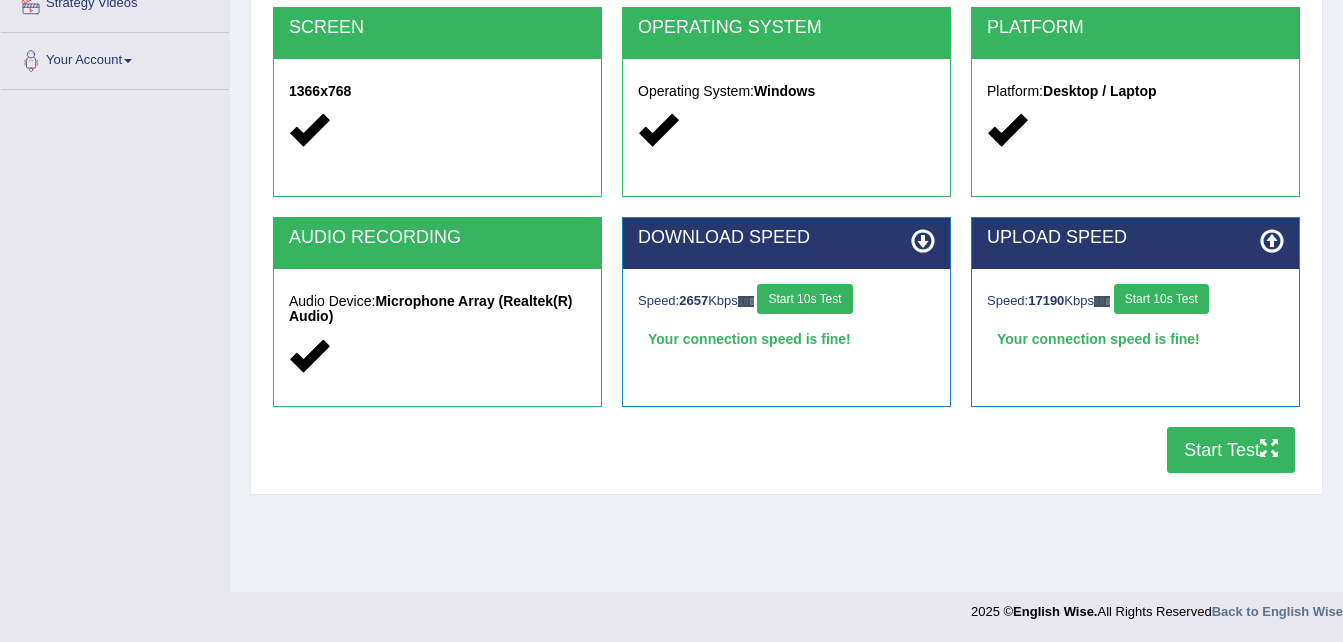 click on "Start 10s Test" at bounding box center (1161, 299) 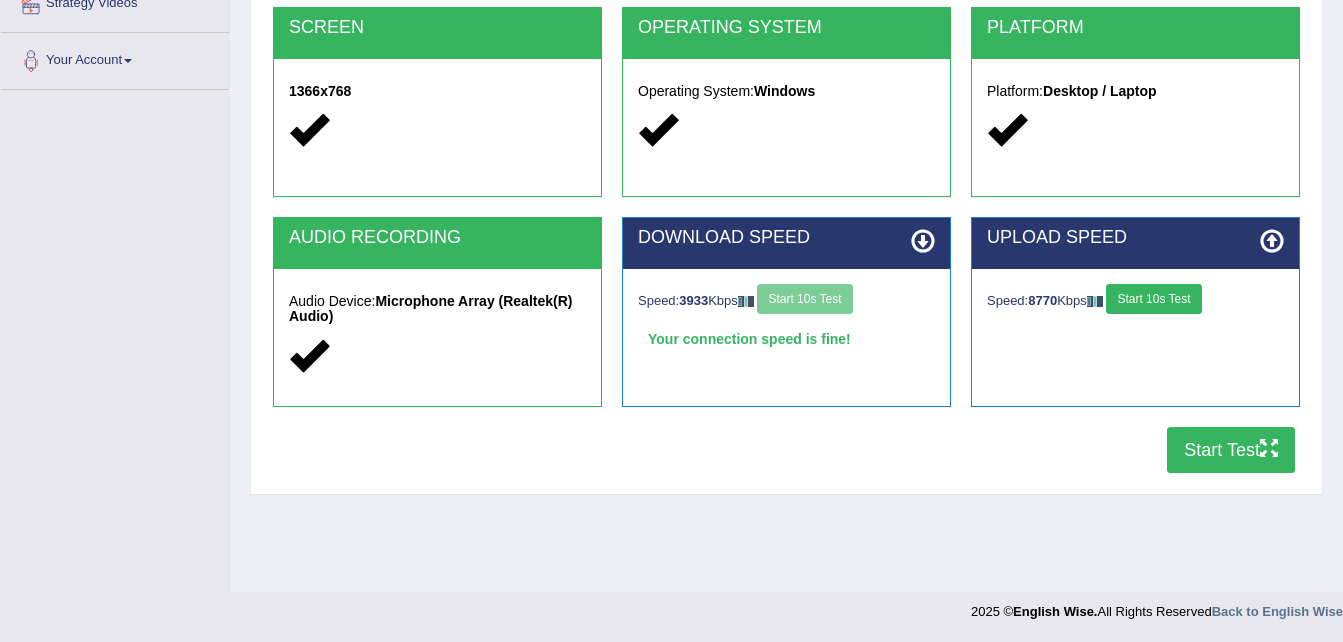 click on "Start 10s Test" at bounding box center [1153, 299] 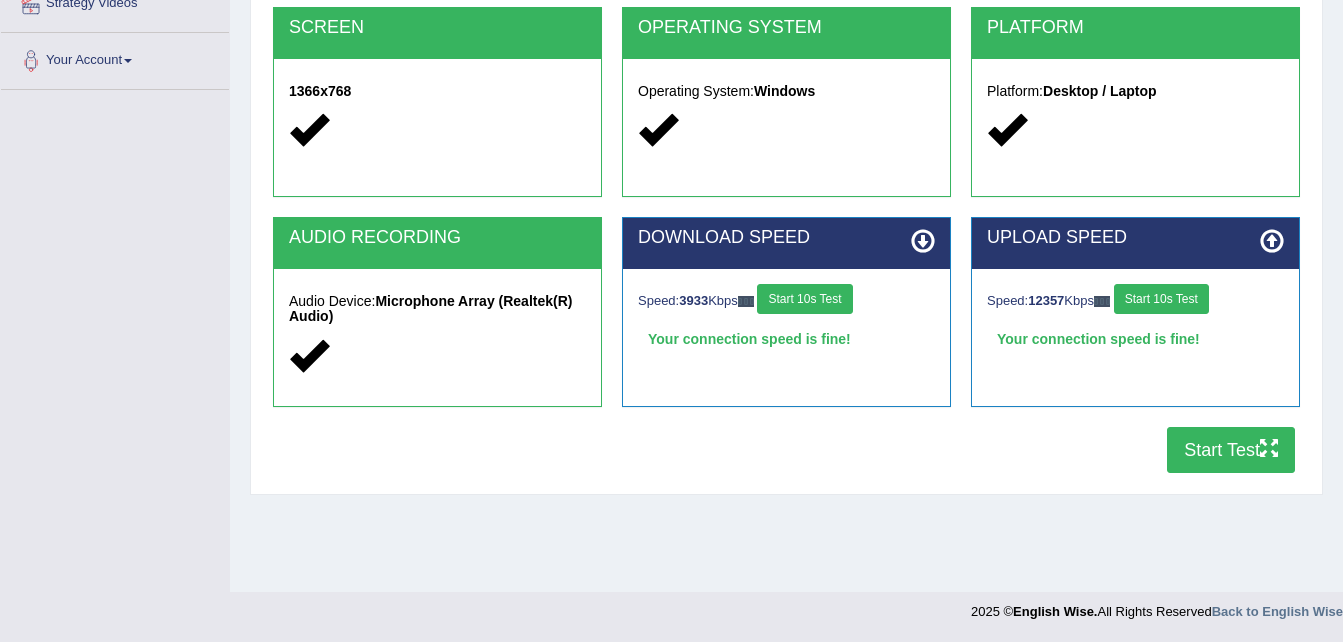 click on "Start 10s Test" at bounding box center (804, 299) 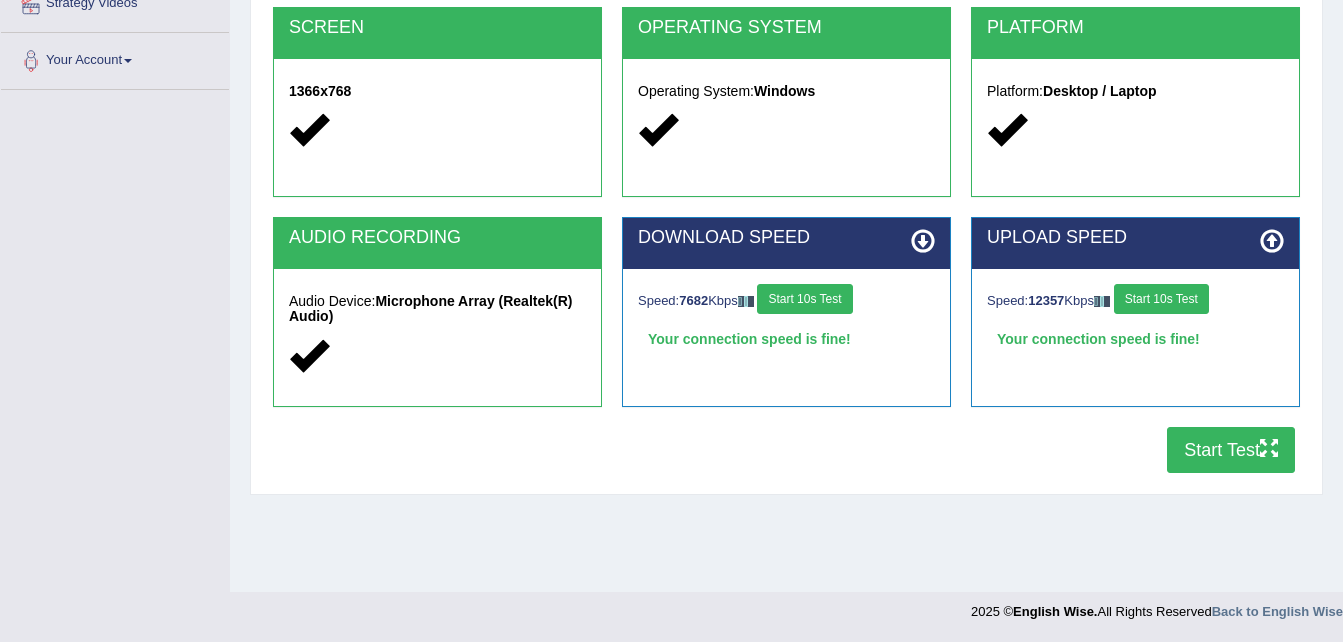 click on "Start Test" at bounding box center [1231, 450] 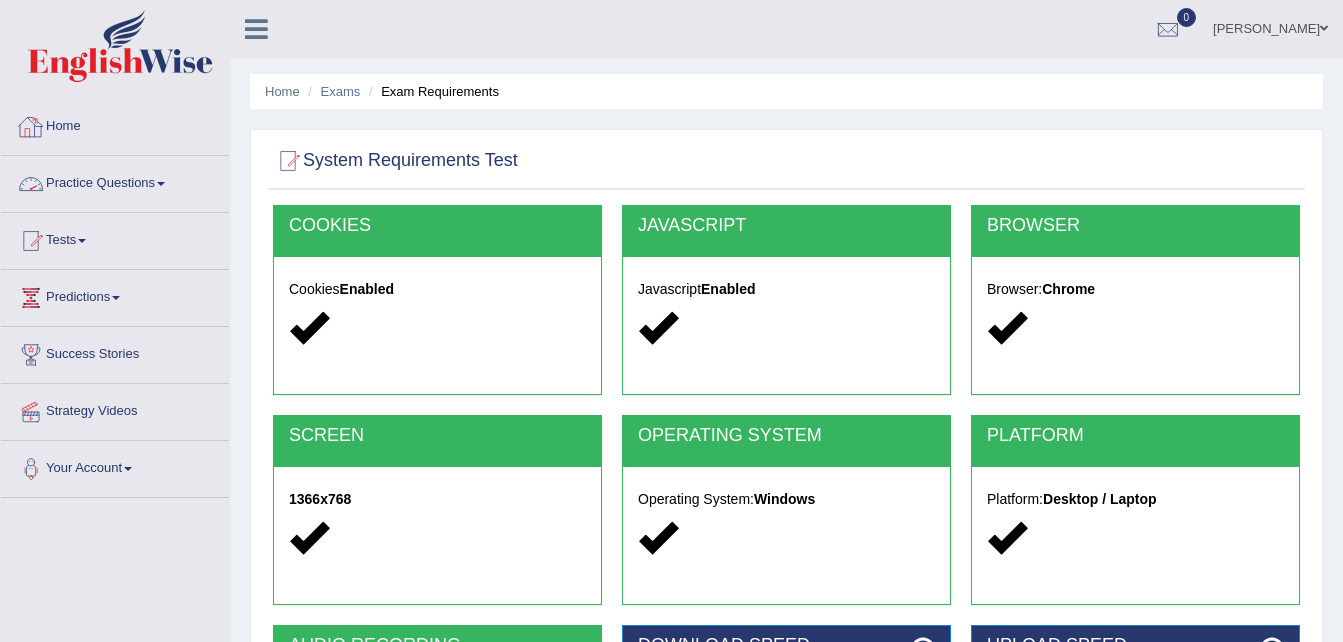 click at bounding box center (31, 127) 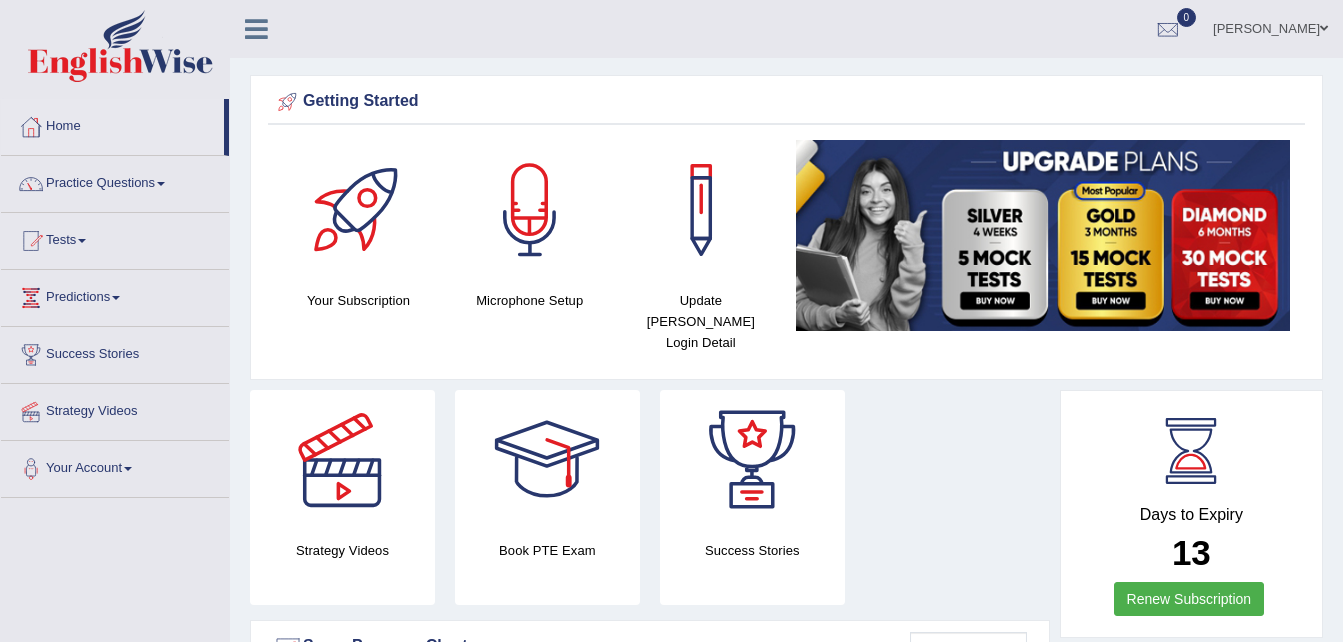 click at bounding box center (658, 1163) 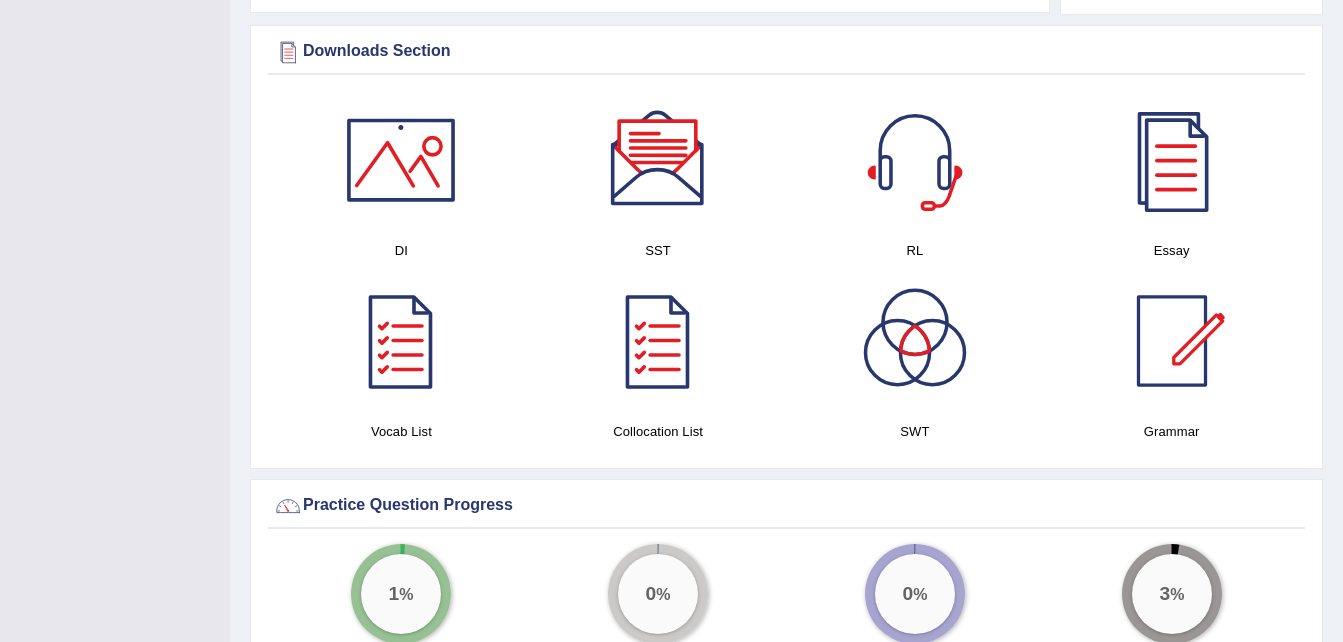 scroll, scrollTop: 1003, scrollLeft: 0, axis: vertical 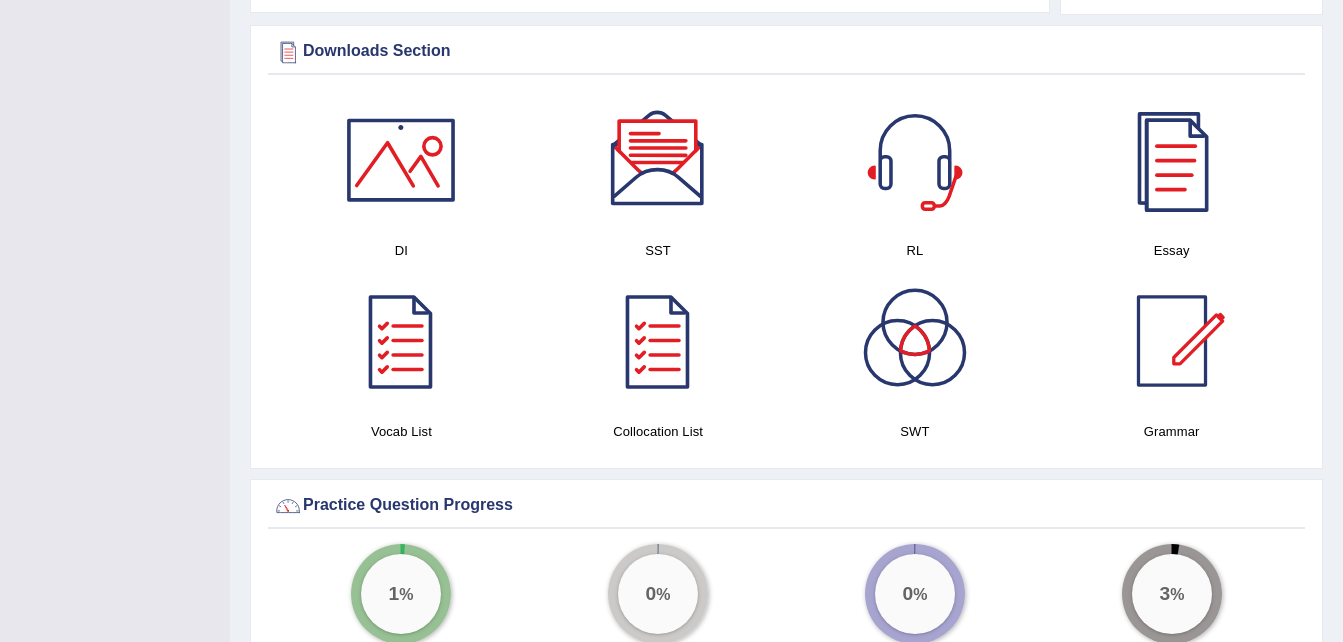 click at bounding box center (1172, 160) 